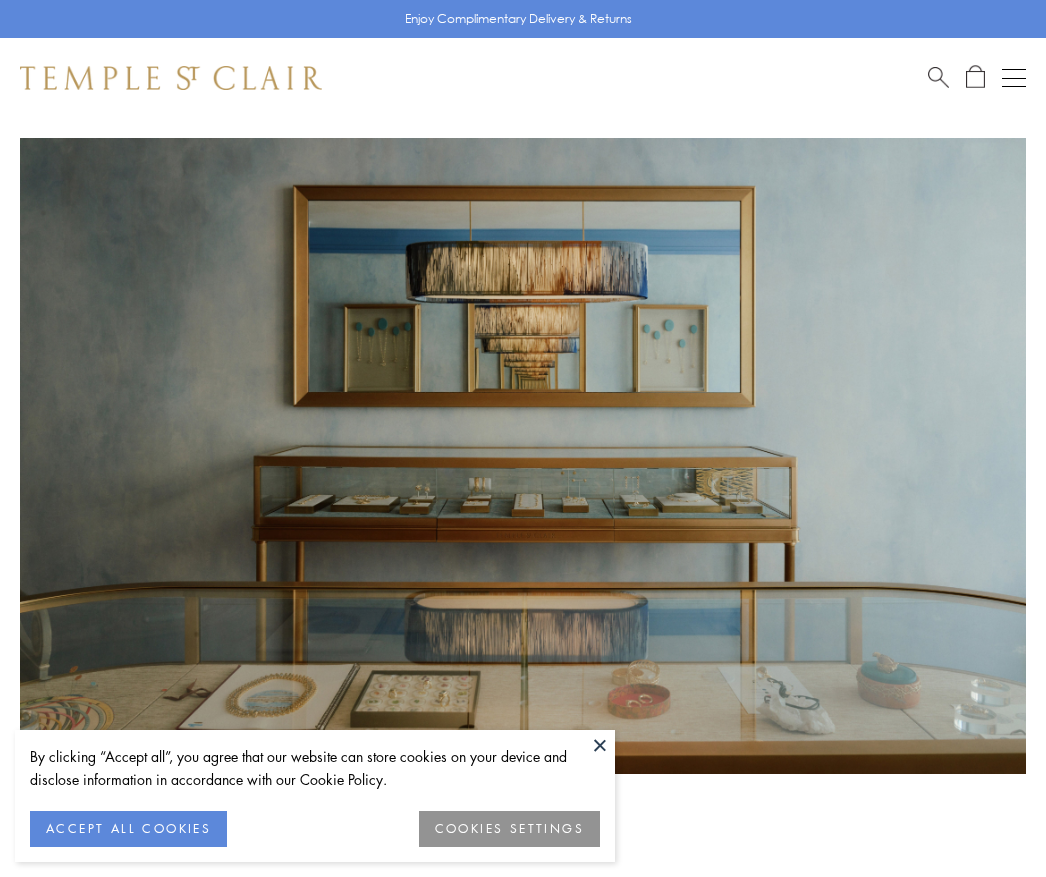 scroll, scrollTop: 0, scrollLeft: 0, axis: both 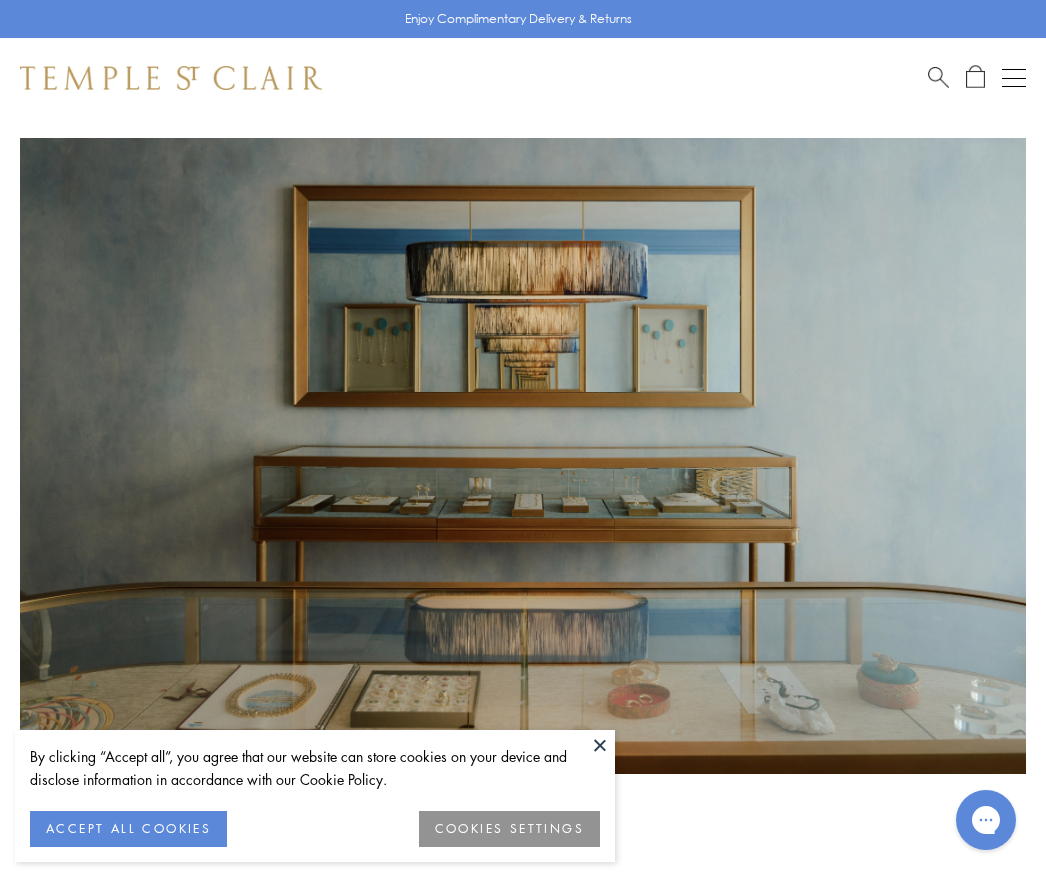click at bounding box center (938, 75) 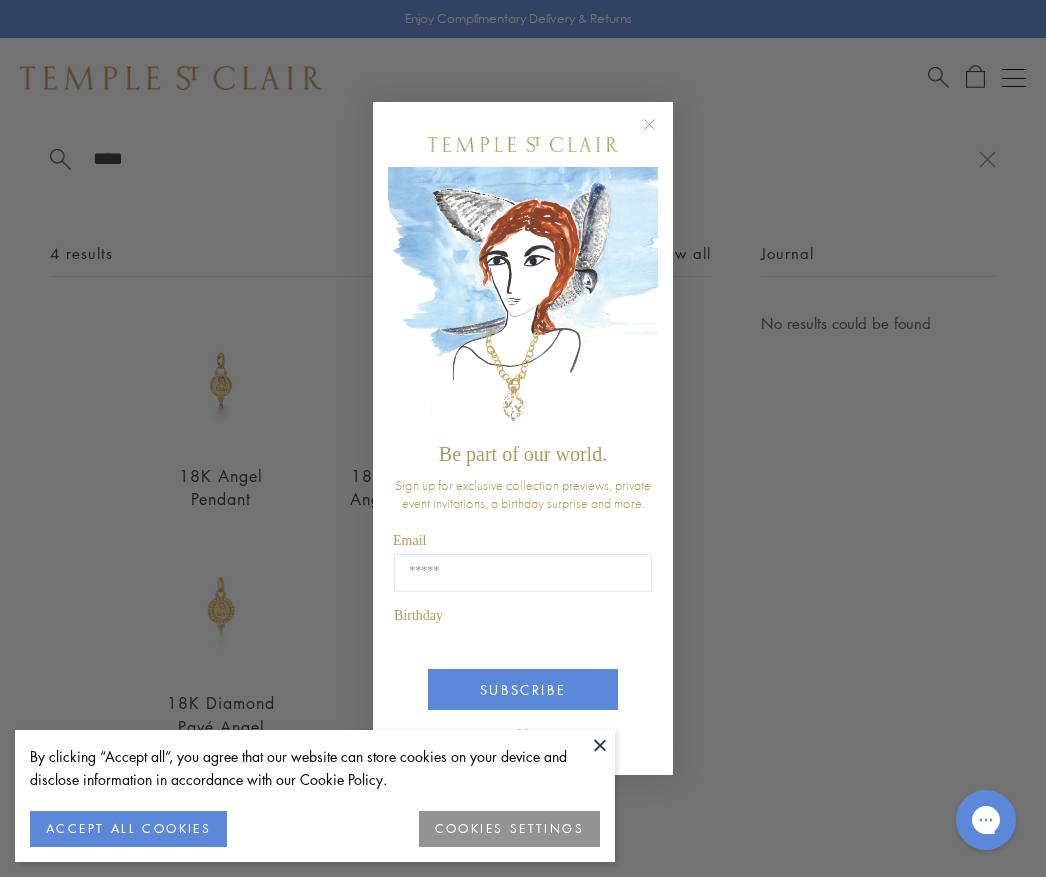 type on "****" 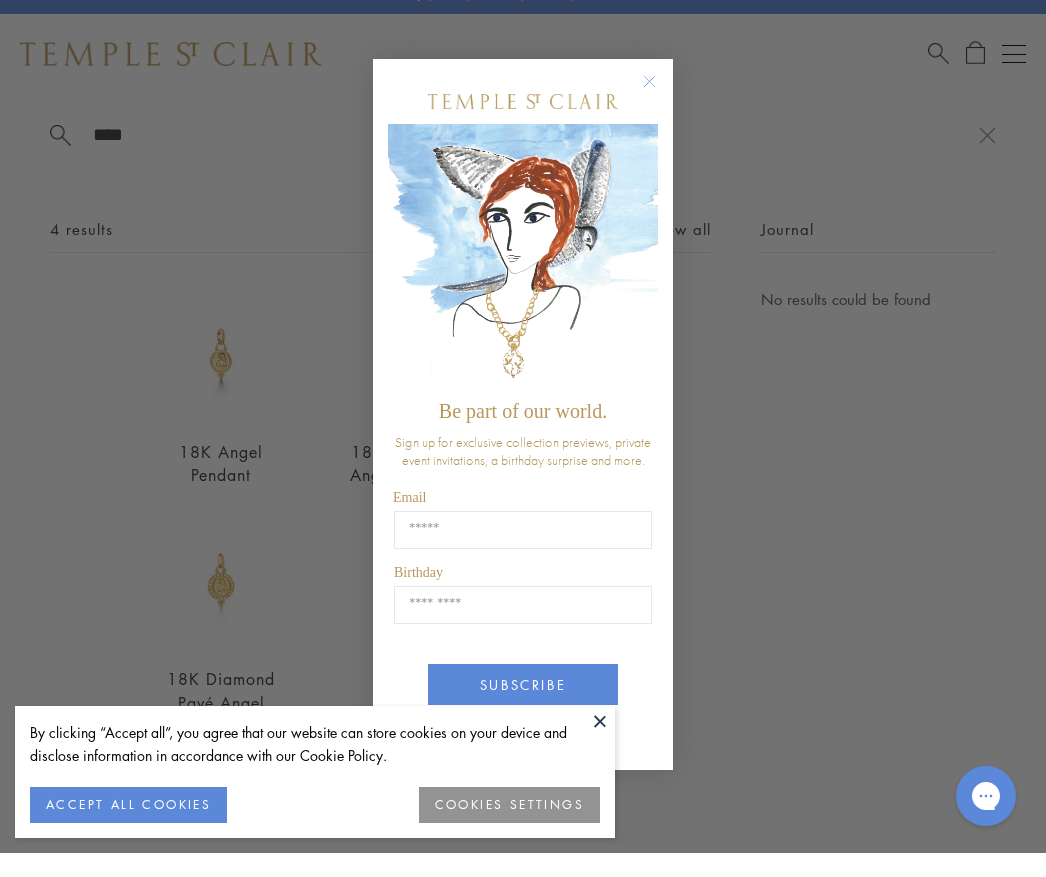 scroll, scrollTop: 24, scrollLeft: 0, axis: vertical 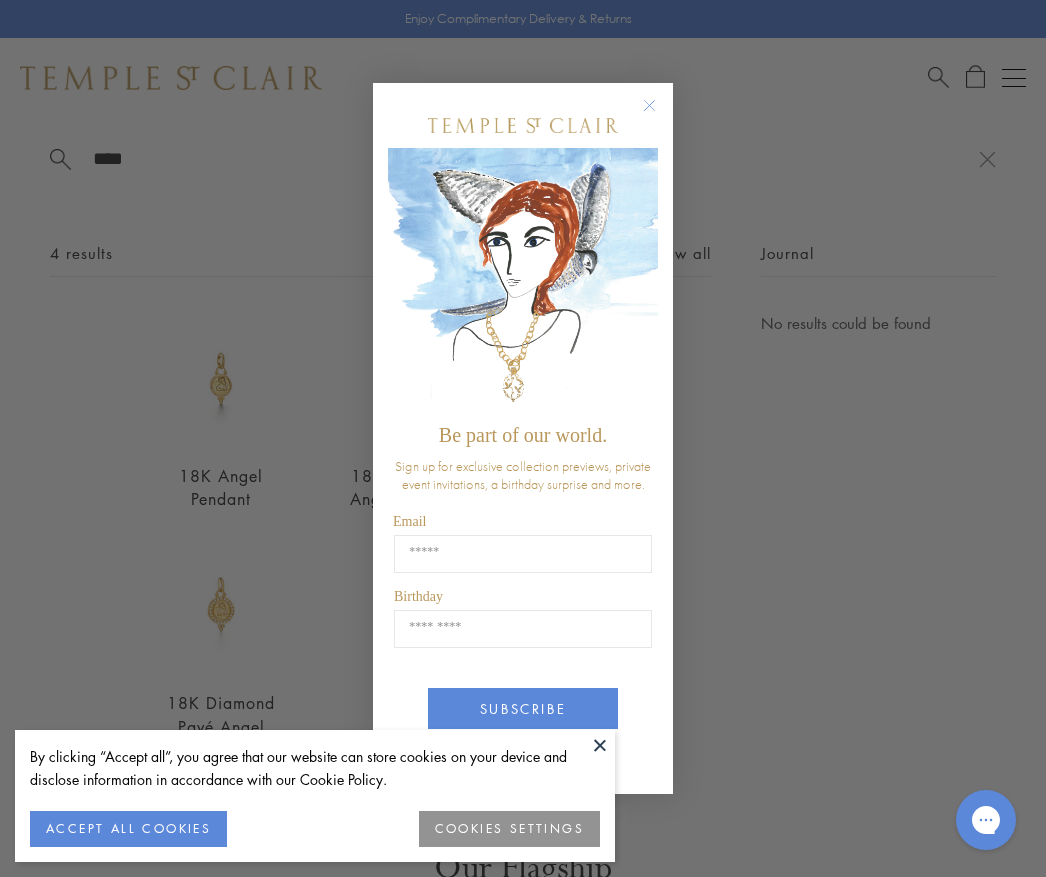 click 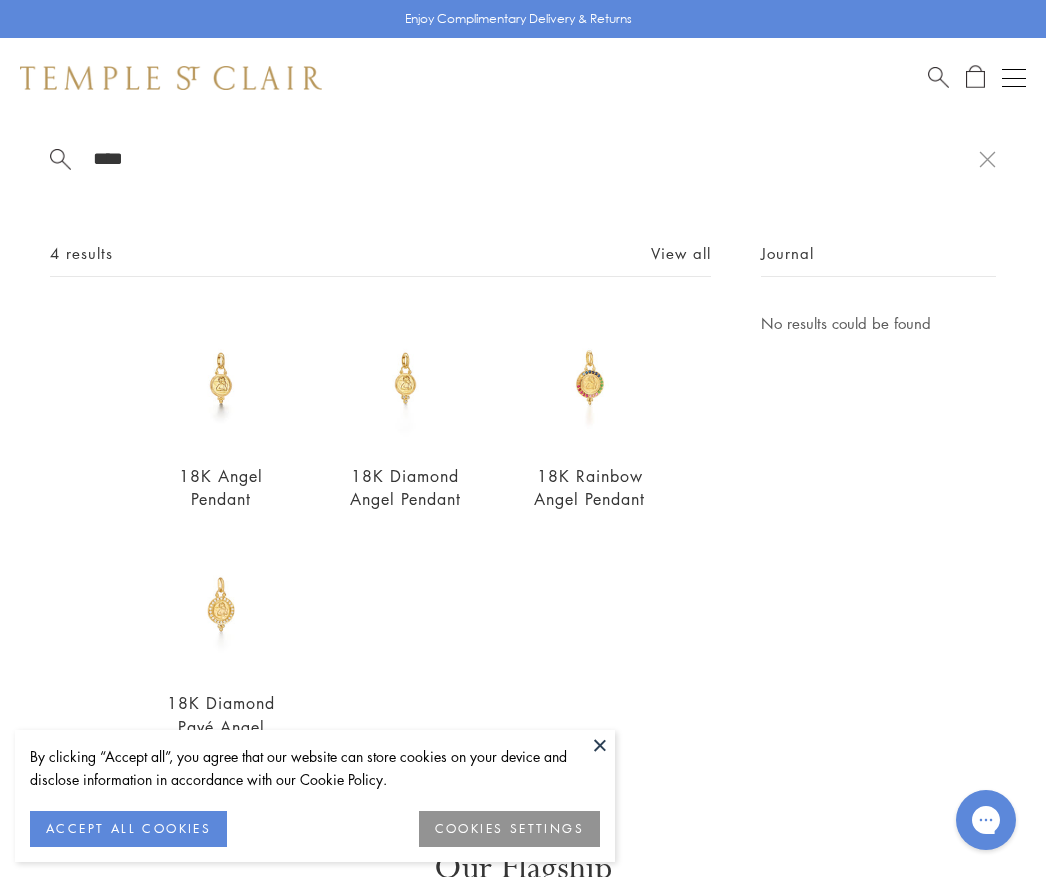 click at bounding box center (221, 605) 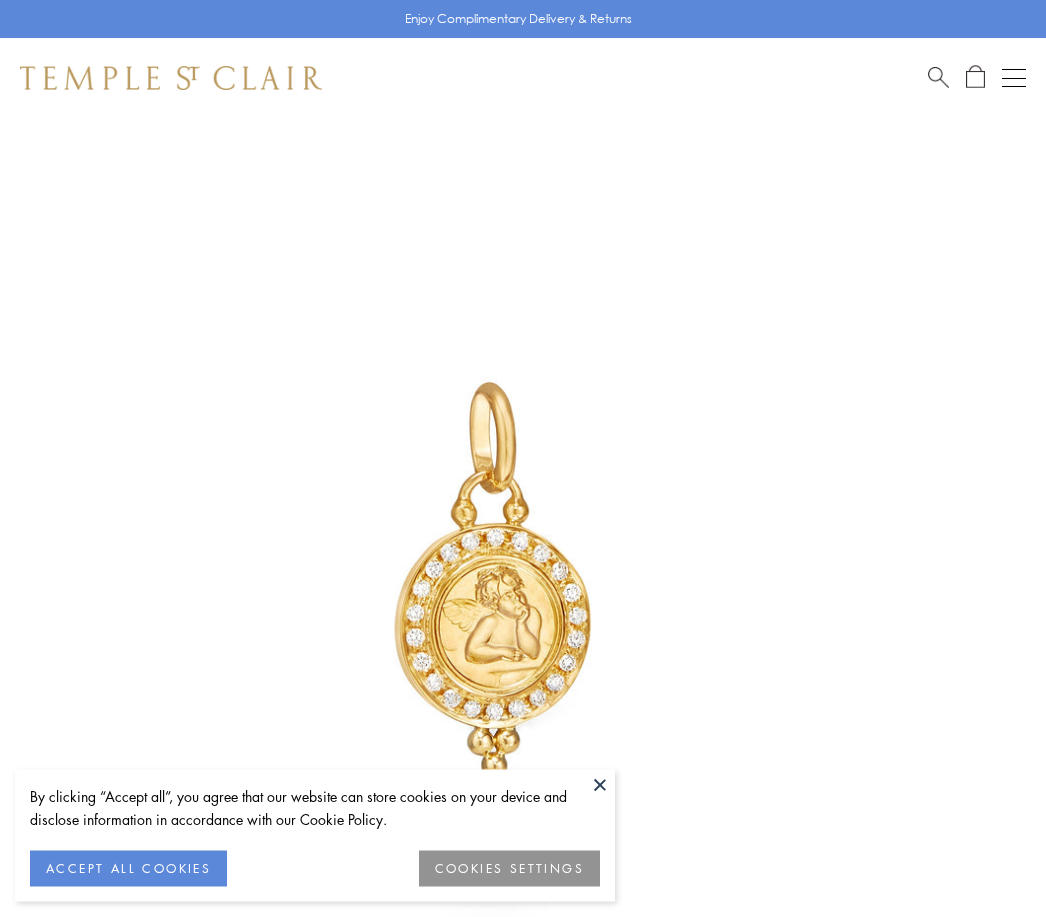scroll, scrollTop: 0, scrollLeft: 0, axis: both 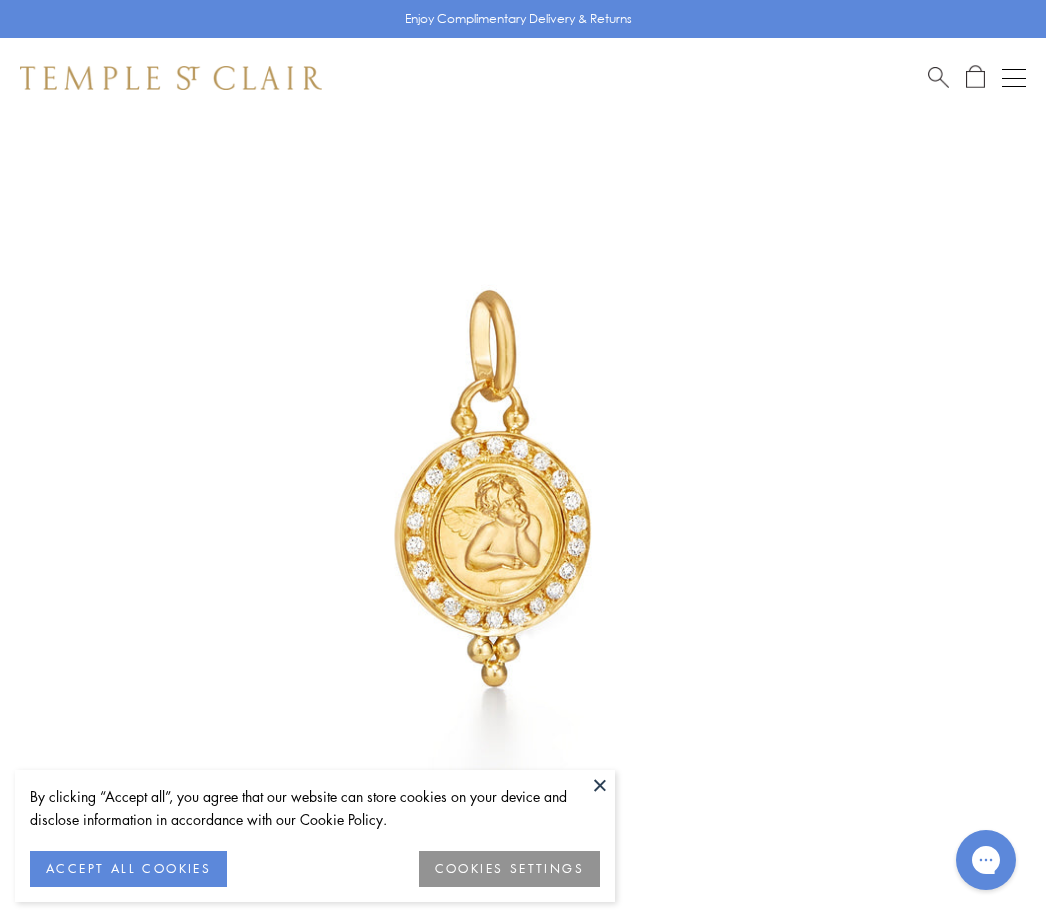click on "By clicking “Accept all”, you agree that our website can store cookies on your device and disclose information in accordance with our Cookie Policy." at bounding box center [315, 808] 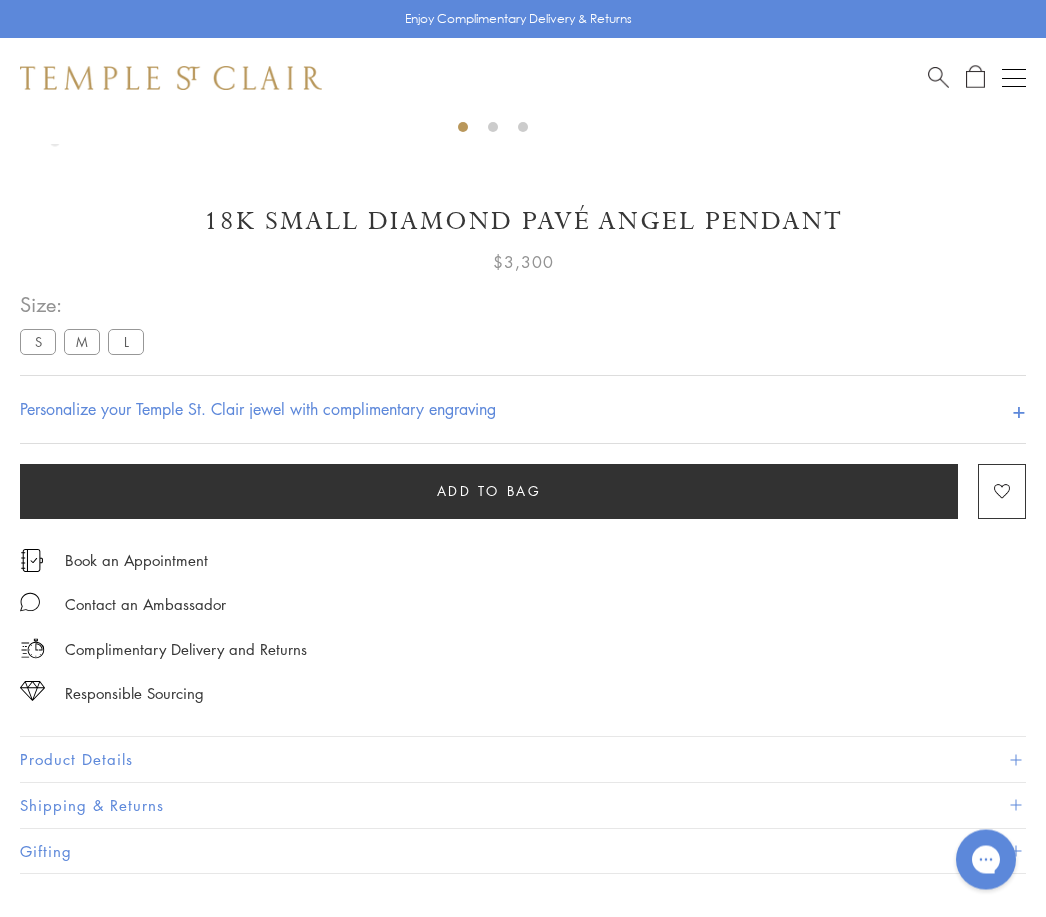 scroll, scrollTop: 965, scrollLeft: 0, axis: vertical 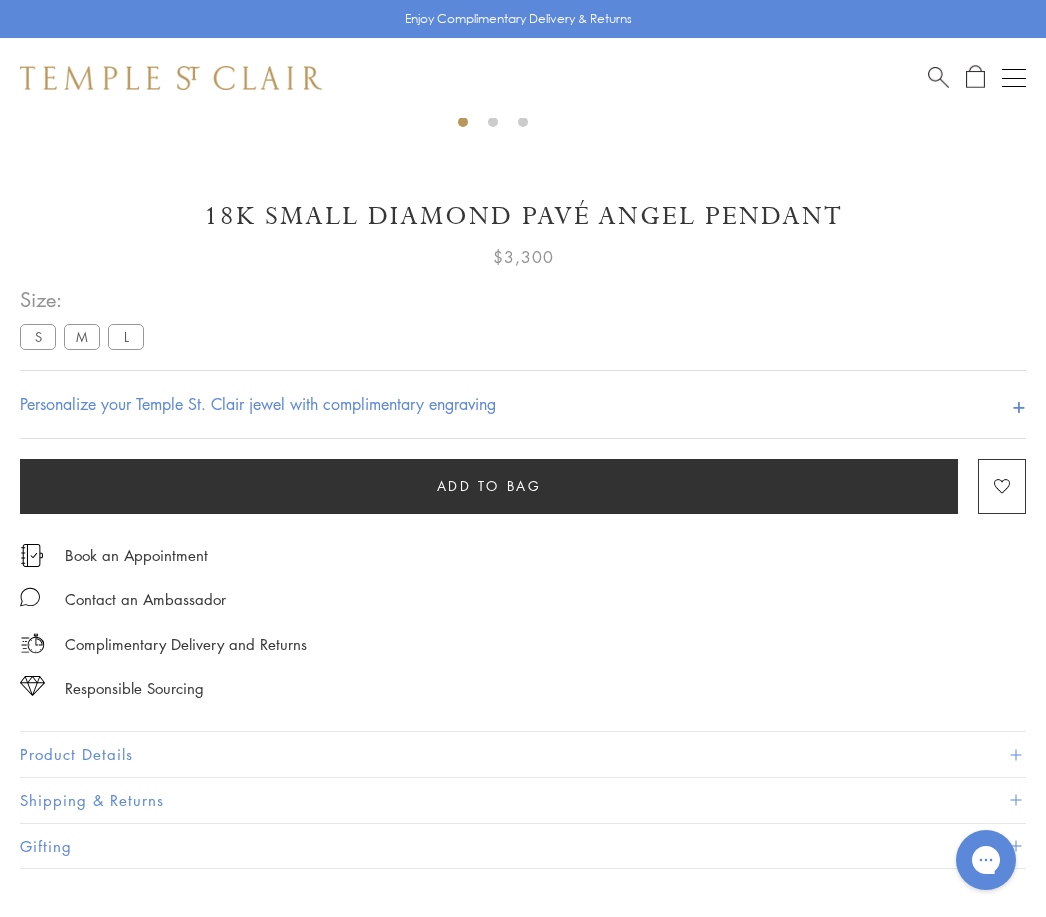 click on "Product Details" at bounding box center [523, 754] 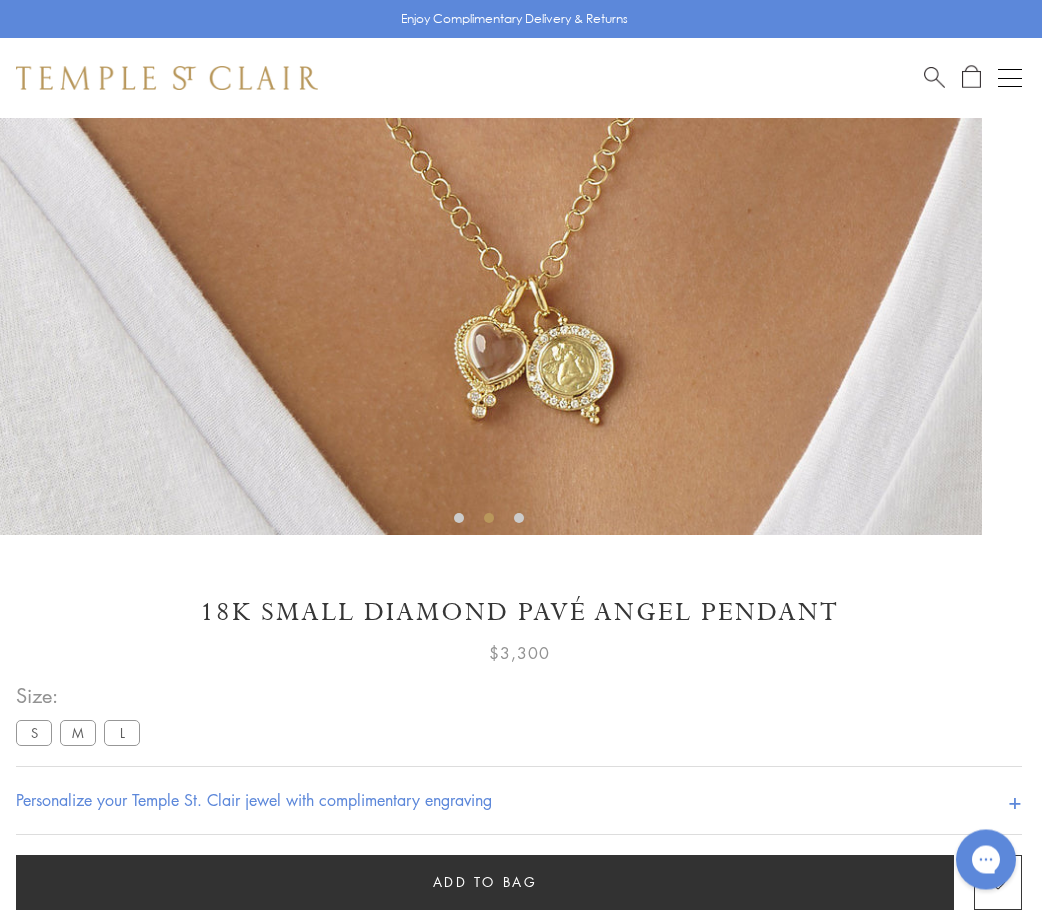 scroll, scrollTop: 797, scrollLeft: 4, axis: both 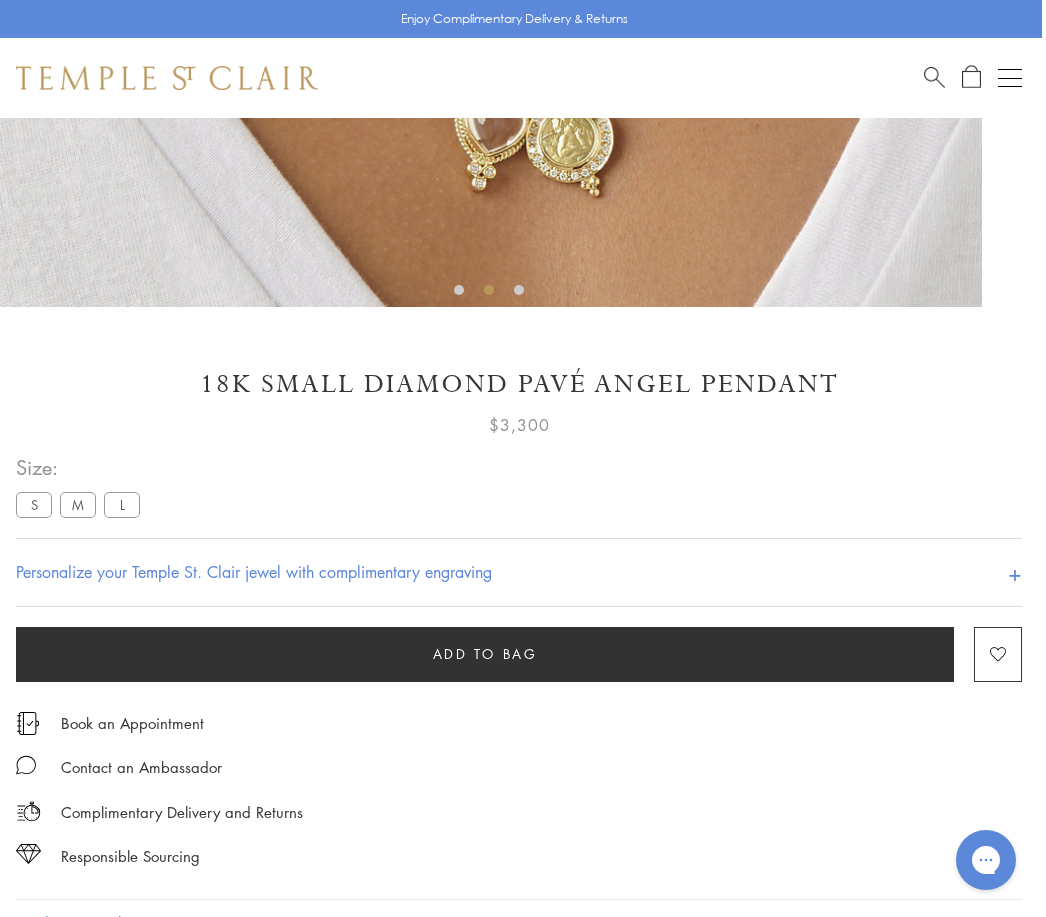 click on "L" at bounding box center [122, 504] 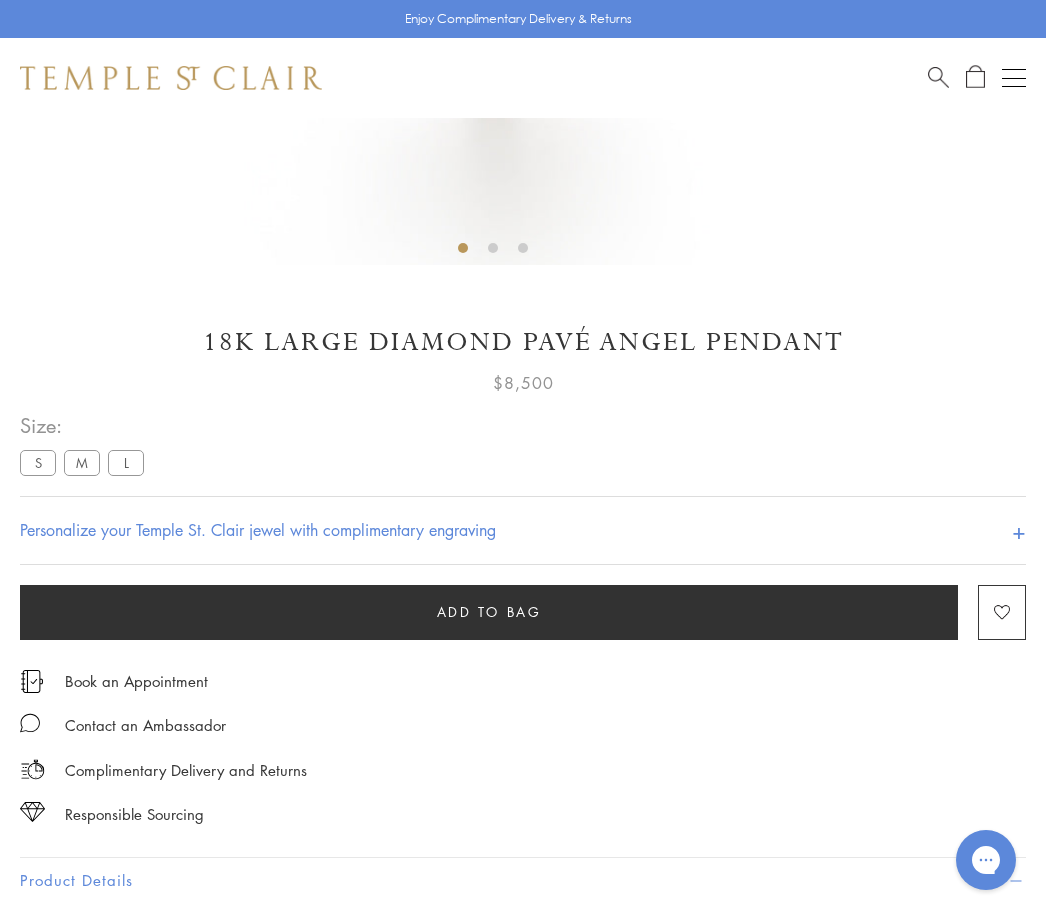 scroll, scrollTop: 829, scrollLeft: 0, axis: vertical 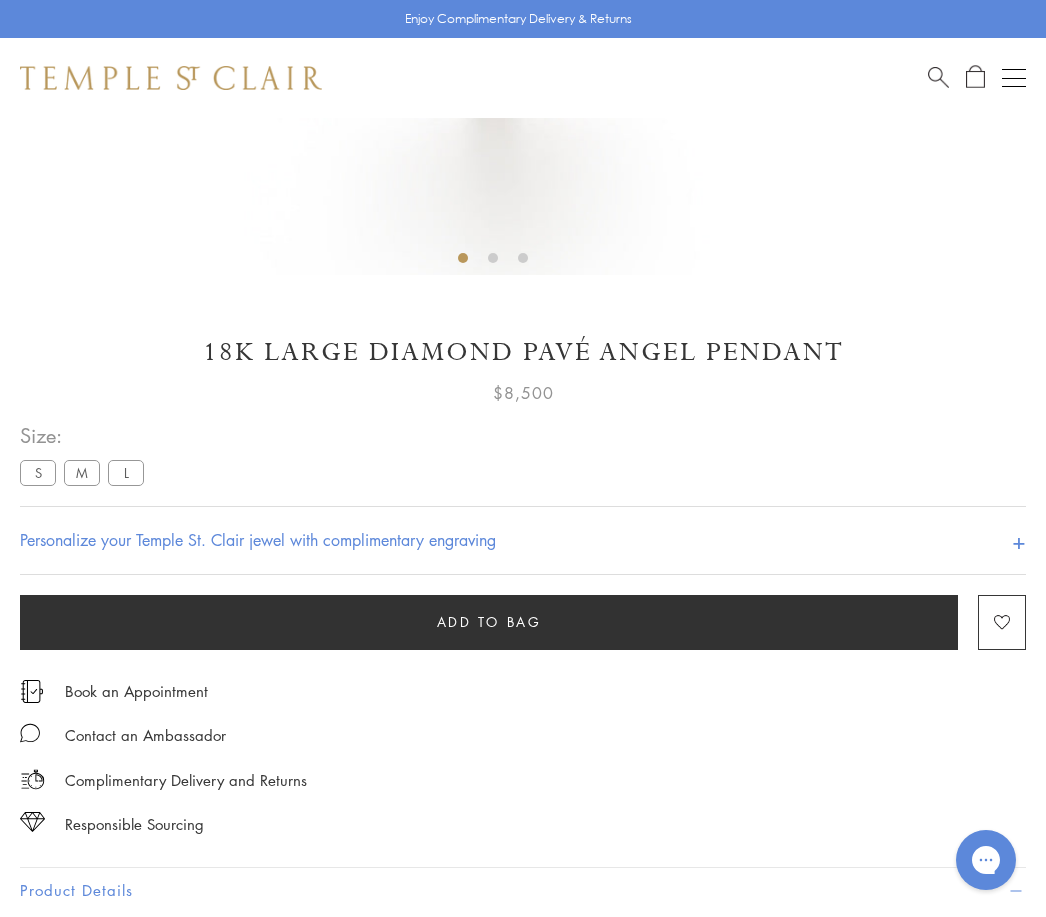 click on "M" at bounding box center (82, 472) 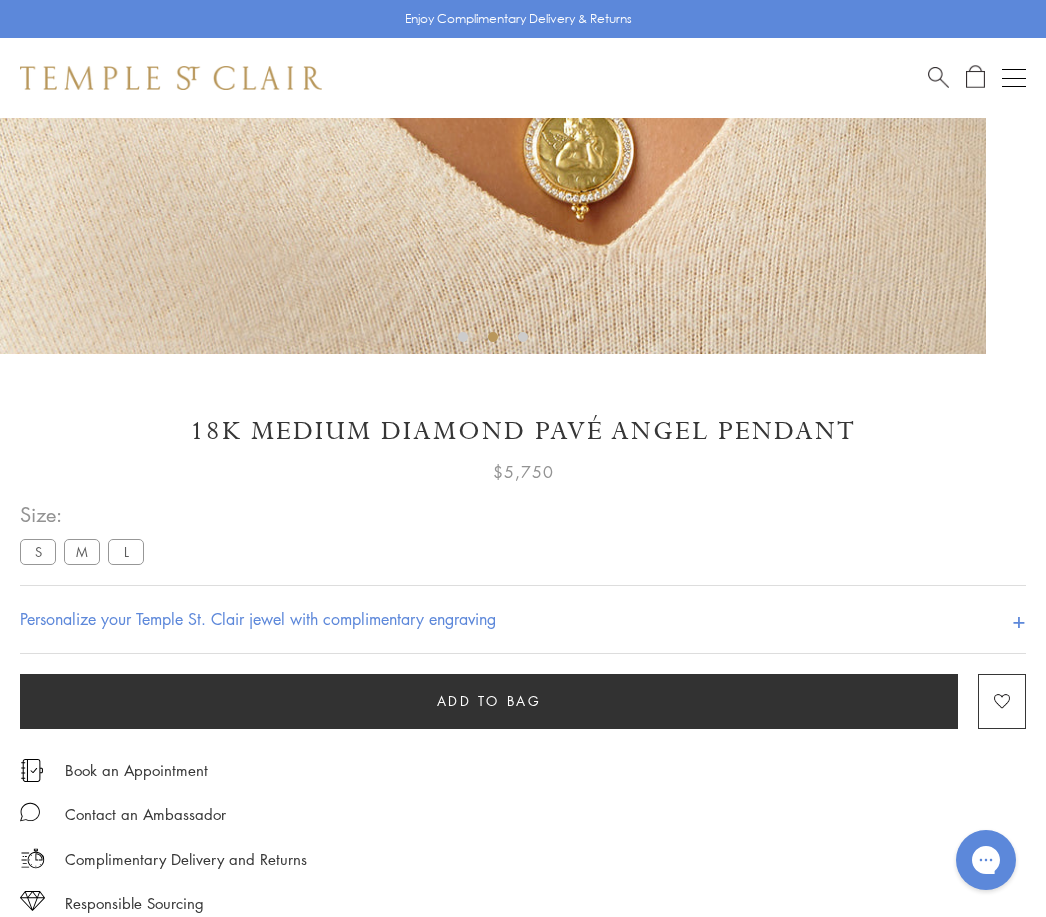 scroll, scrollTop: 770, scrollLeft: 0, axis: vertical 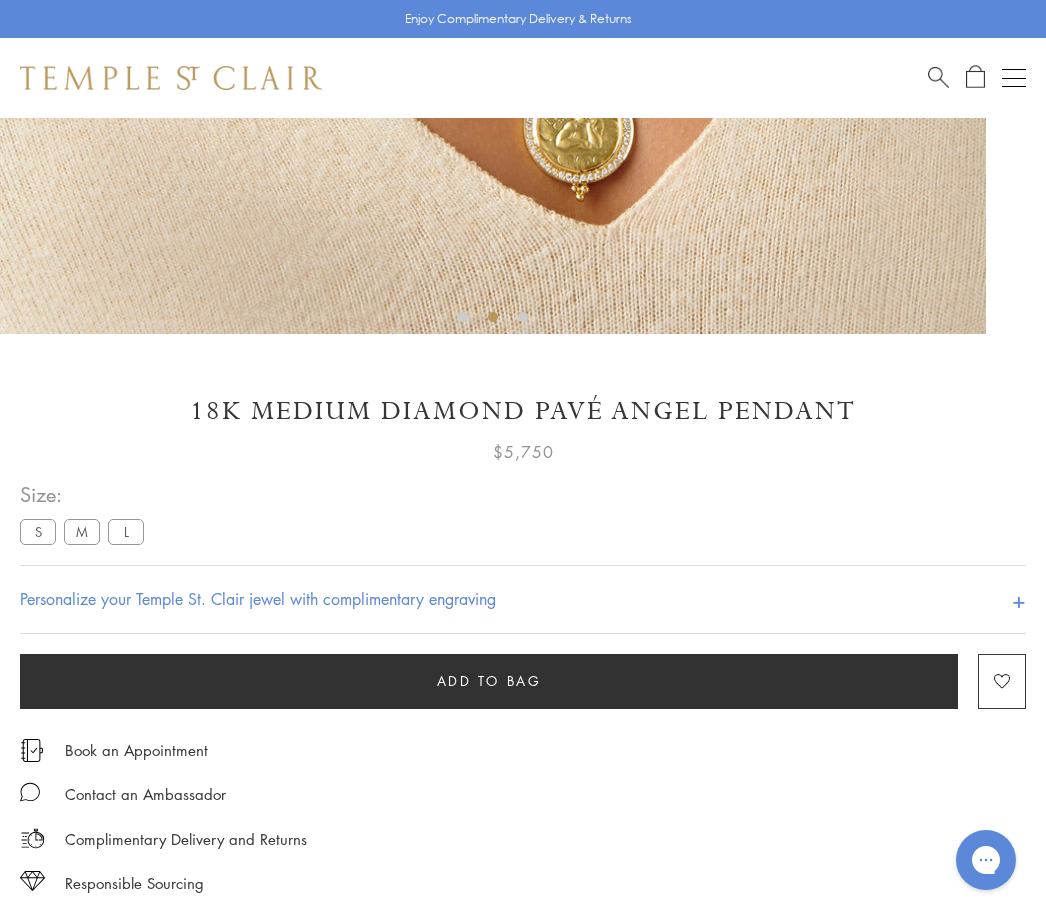 click on "S" at bounding box center (38, 531) 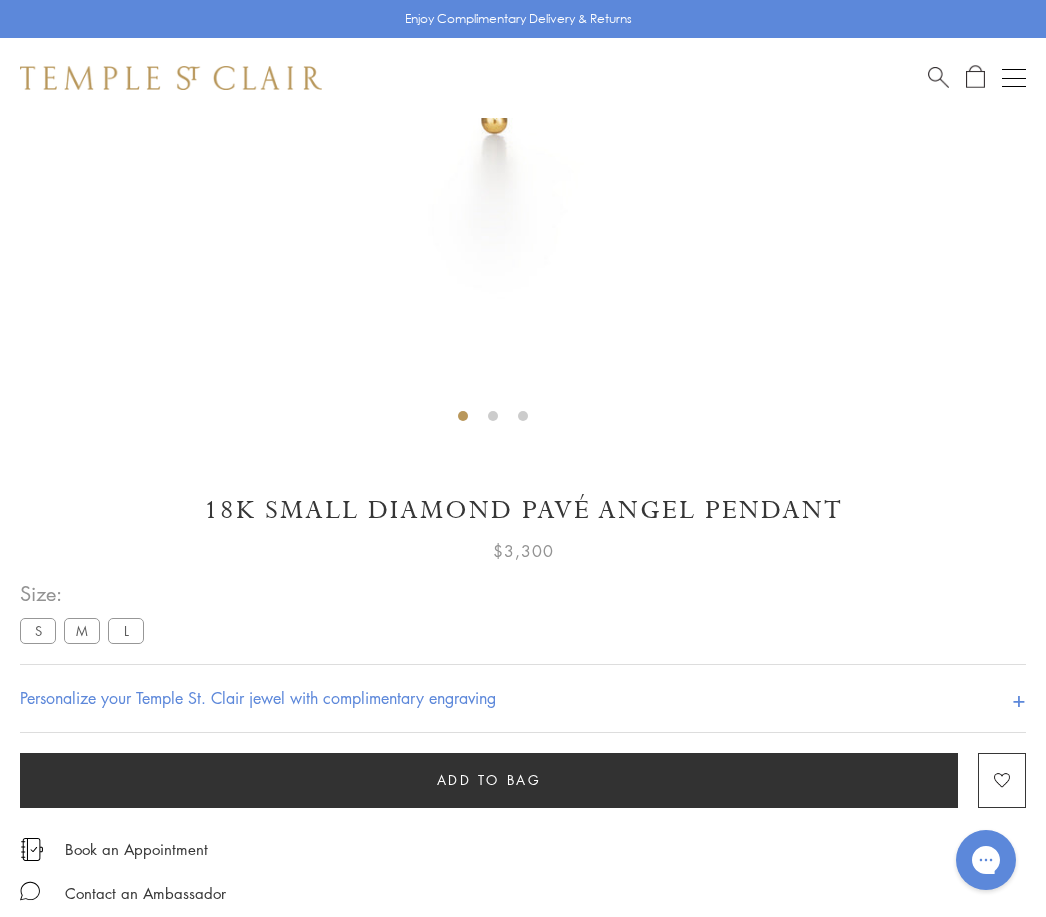 scroll, scrollTop: 125, scrollLeft: 0, axis: vertical 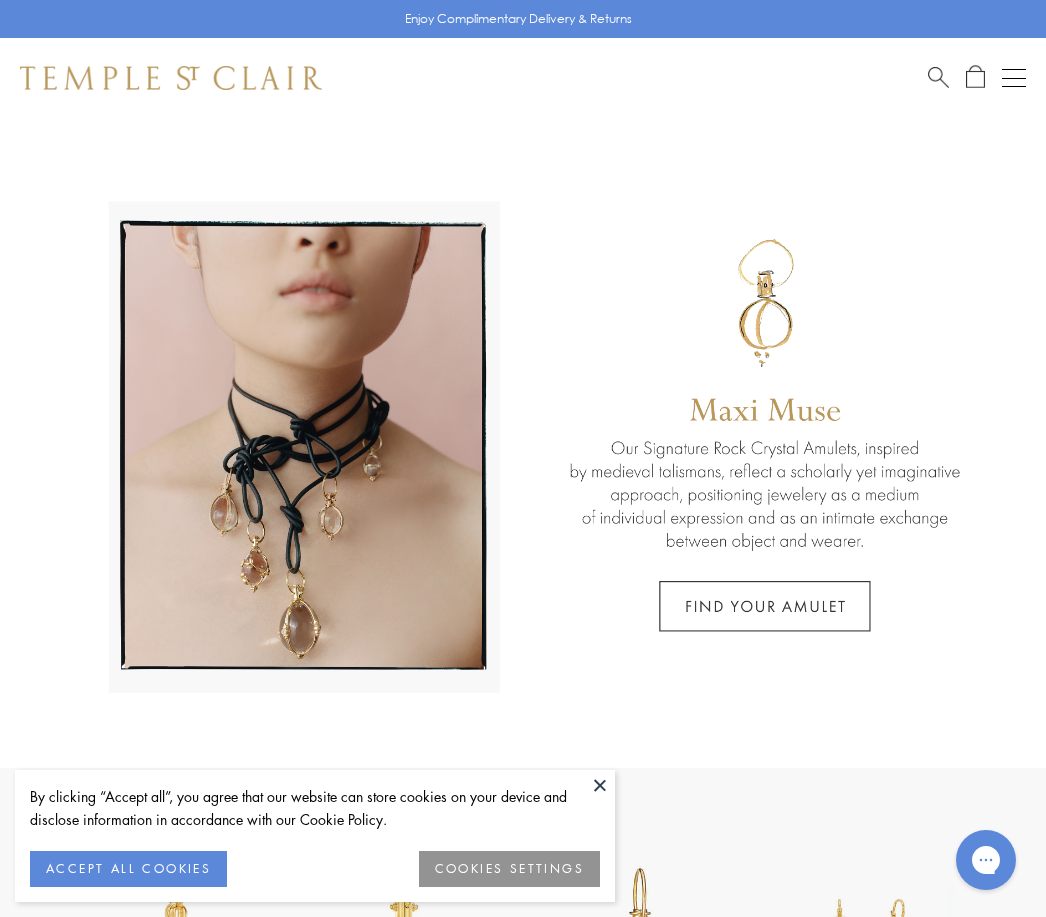 click at bounding box center (938, 75) 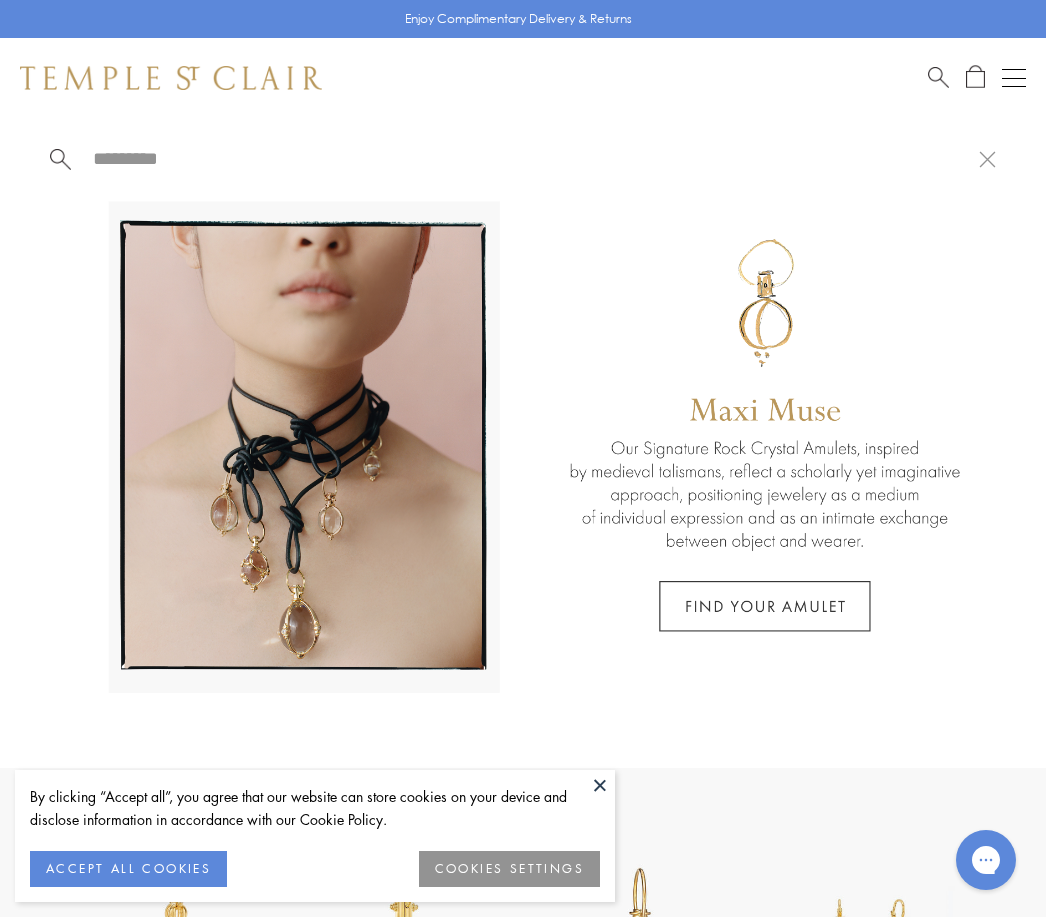click at bounding box center (938, 75) 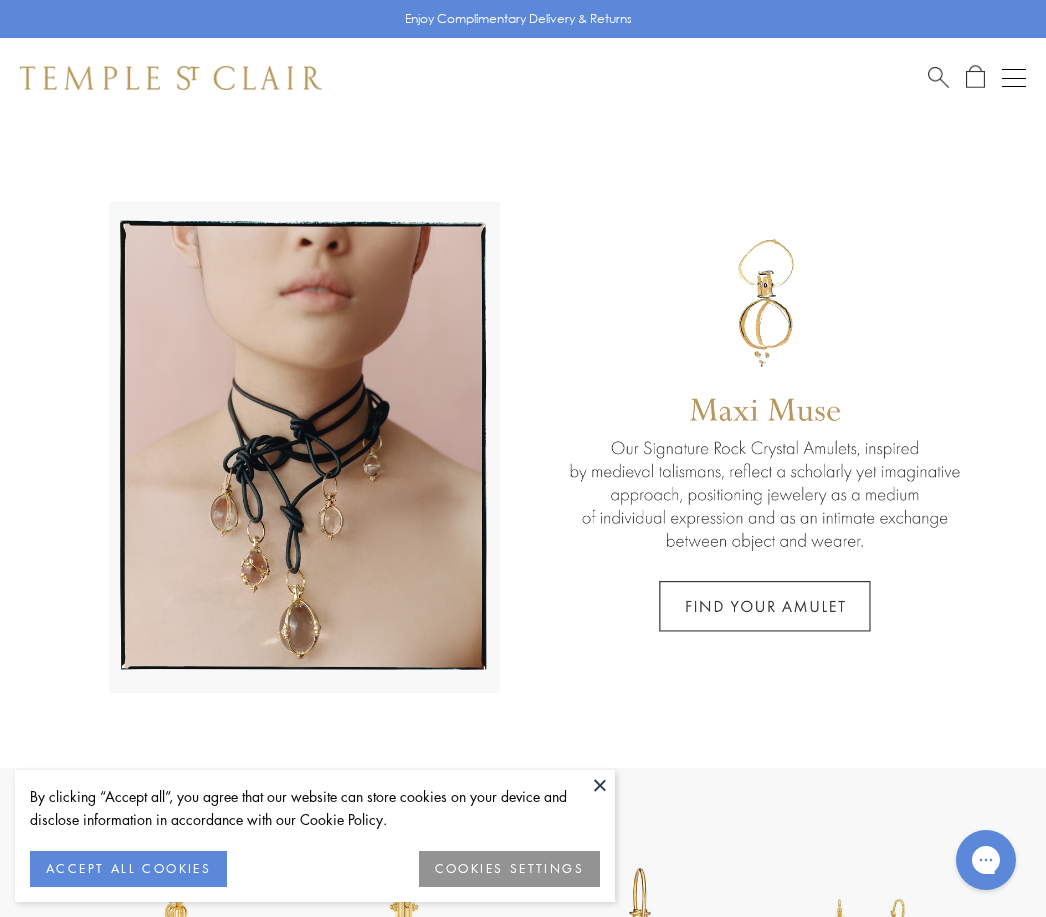 click on "ACCEPT ALL COOKIES" at bounding box center (128, 869) 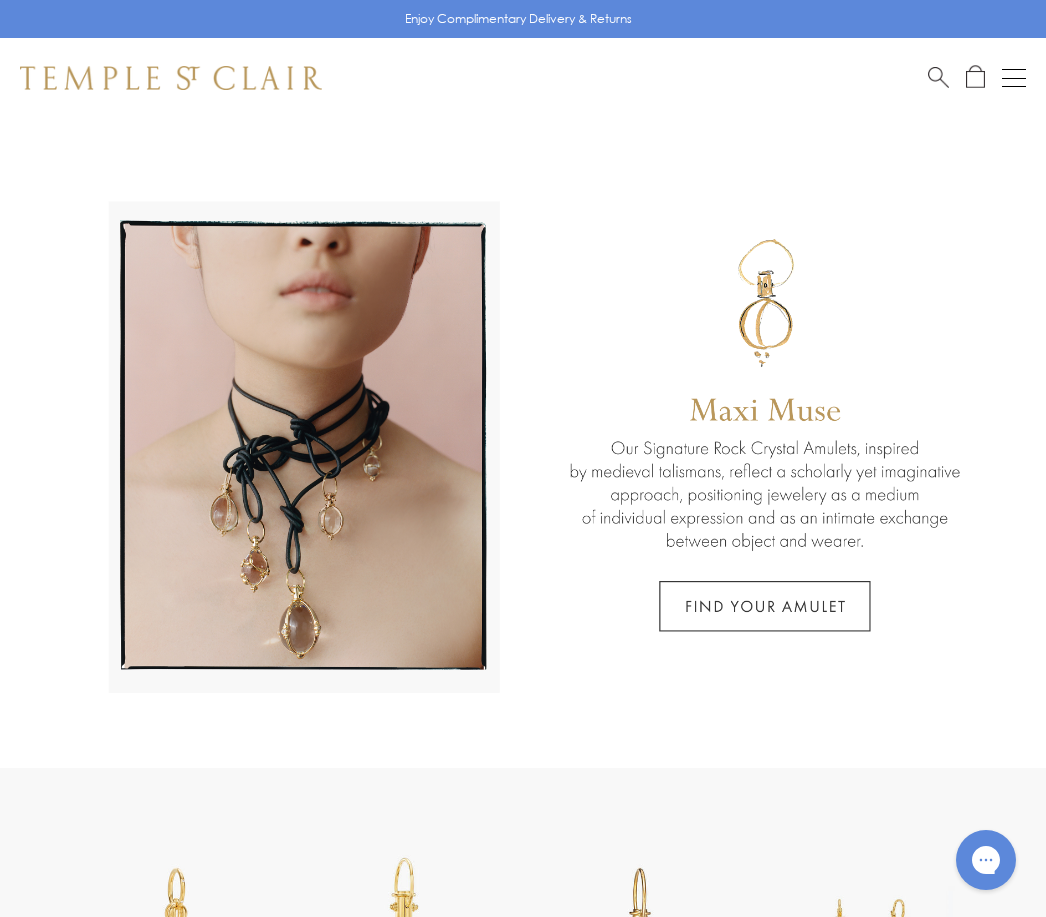 click at bounding box center [938, 75] 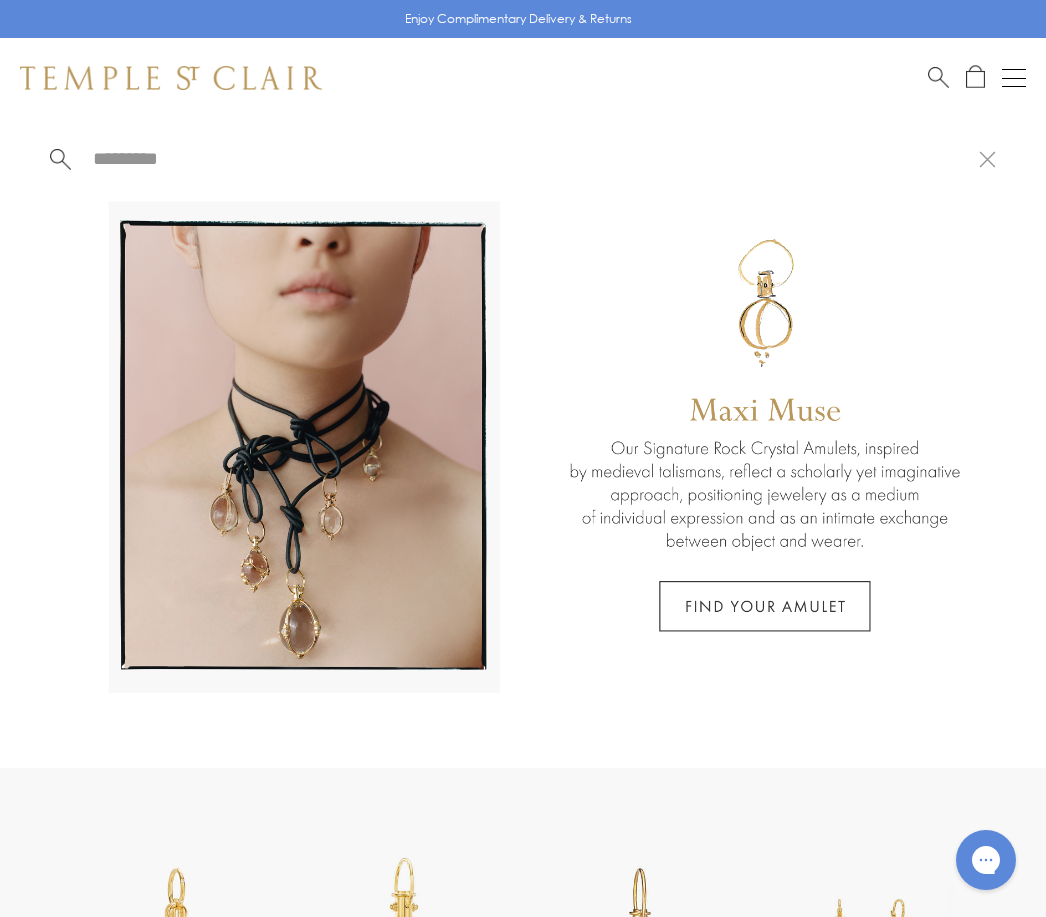 click at bounding box center [938, 75] 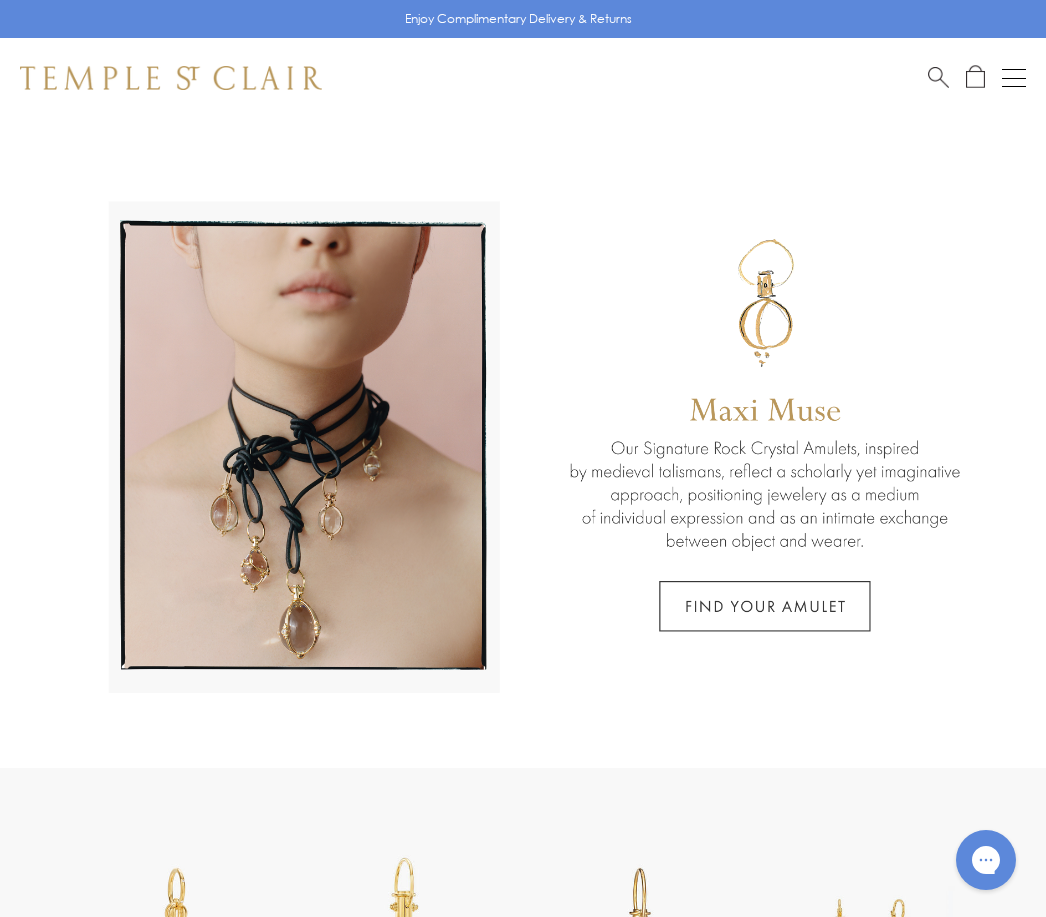 click on "Shop Shop
Categories Amulets   Pendants & Charms   Lockets   Chains & Leather Cords   Earrings   Rings   Bracelets & Bangles   Necklaces   Books & Notebooks   View All   Collections Rock Crystal Amulet   Angels   Color Theory   Celestial   Tree of Life   Royal Blue Moonstone   Zodiac   Featured Travel Jewels   New Arrivals   S25 Fiori Collection   Our Exclusive Jewels   Jewels to Personalize   Limited Edition Jewels   Sassini Rings   Temple Classics   Temple St. Clair x Big Life Foundation    Curated for you
Temple Convertible Charm Bracelet Shop Now" at bounding box center (523, 78) 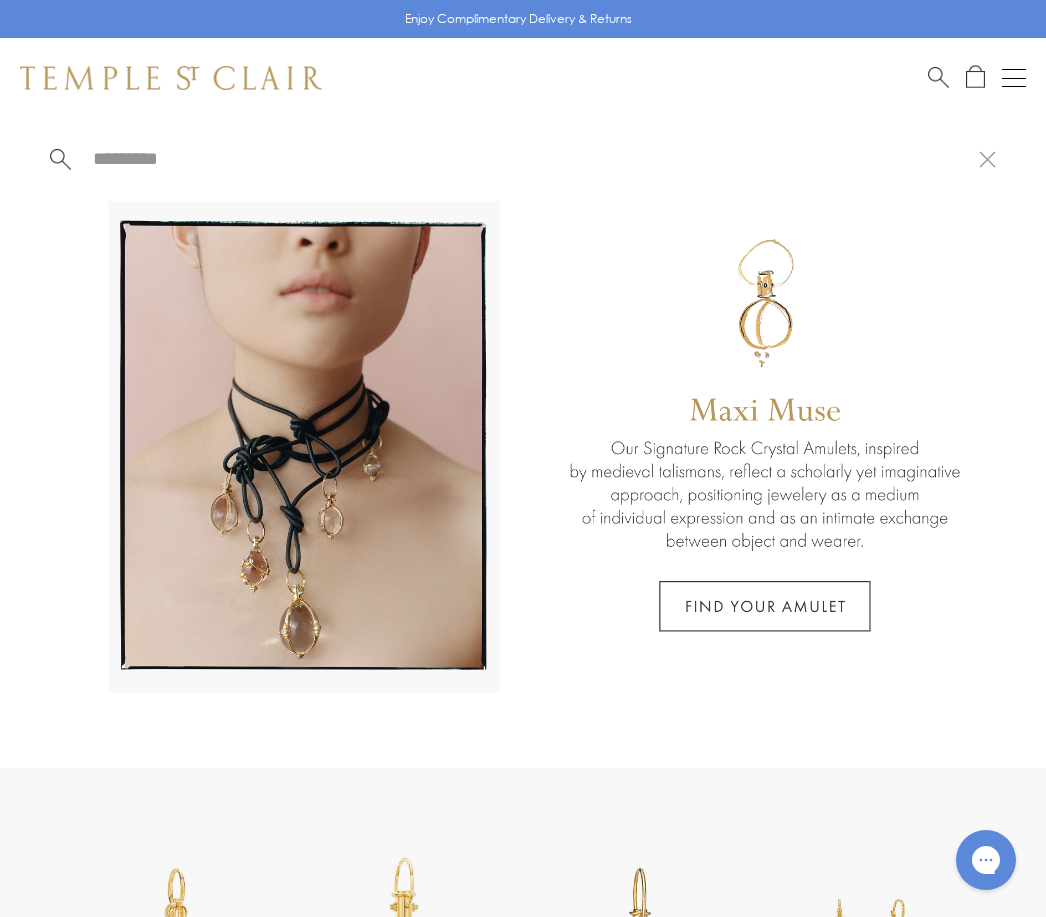 click at bounding box center (535, 158) 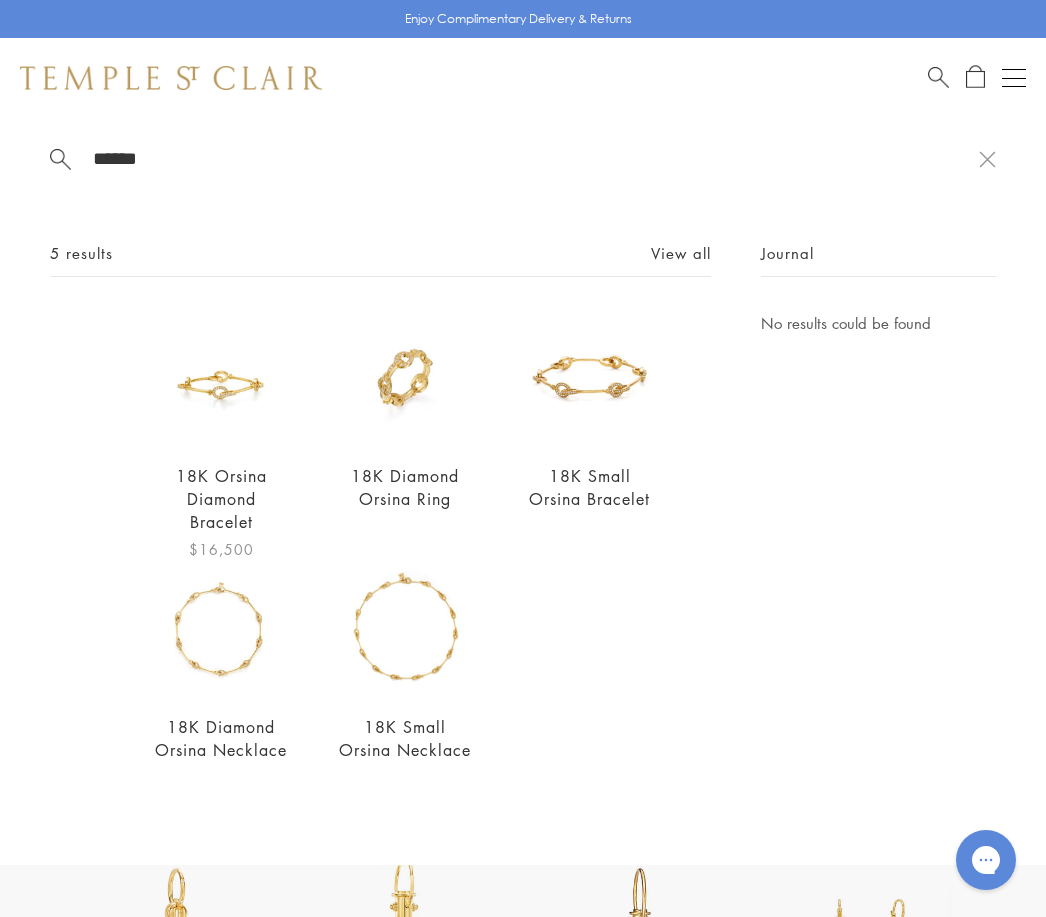 type on "******" 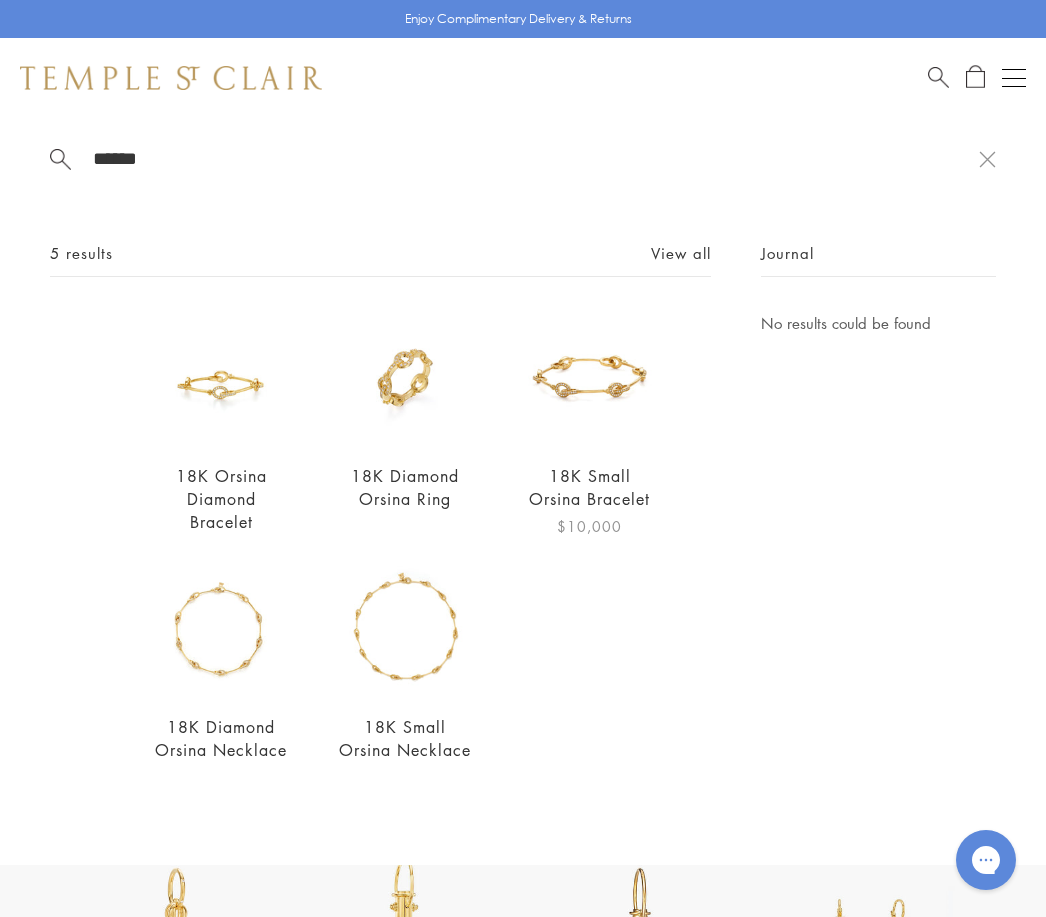 click at bounding box center [590, 378] 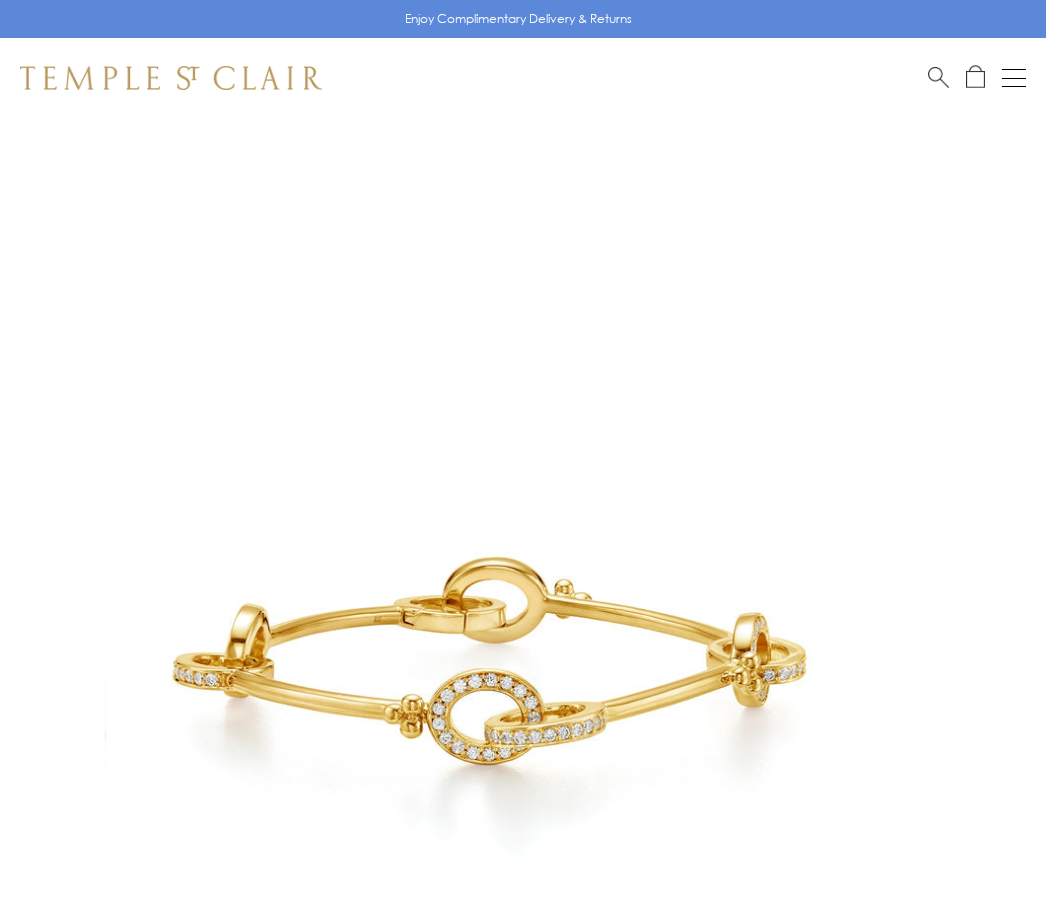 scroll, scrollTop: 0, scrollLeft: 0, axis: both 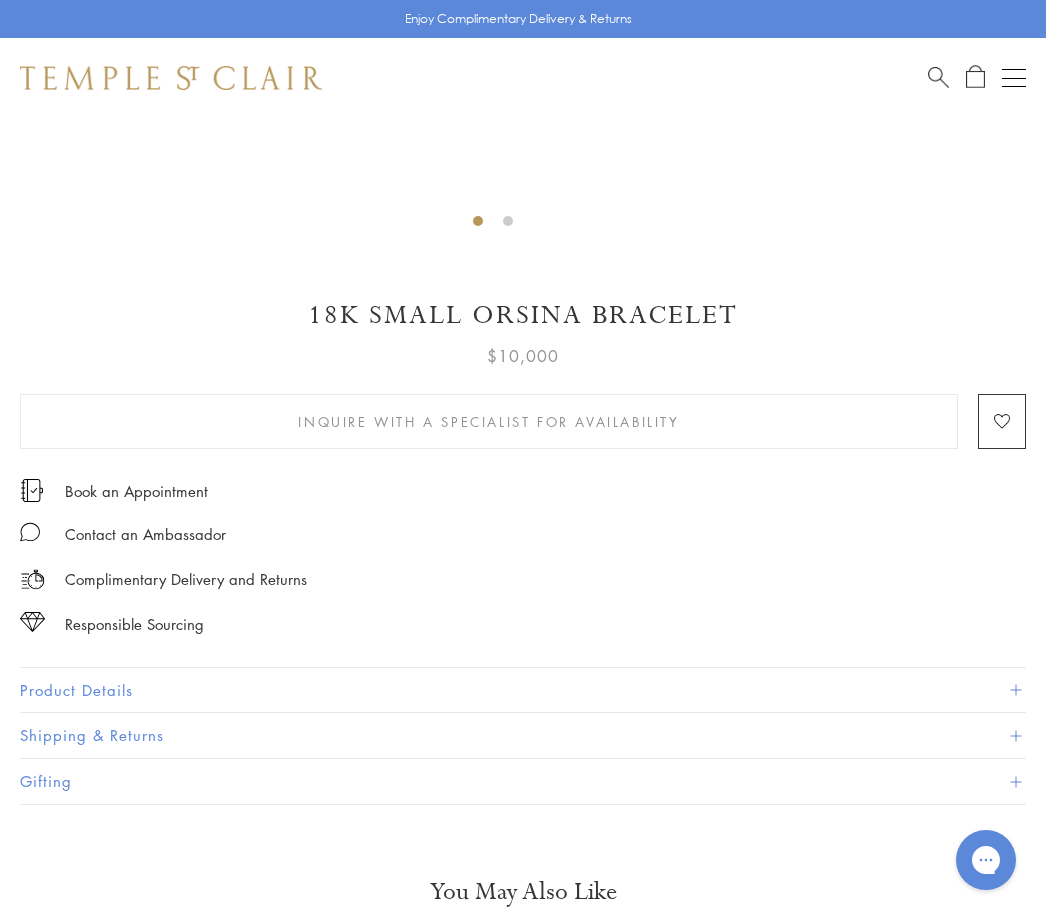 click on "$10,000" at bounding box center [523, 351] 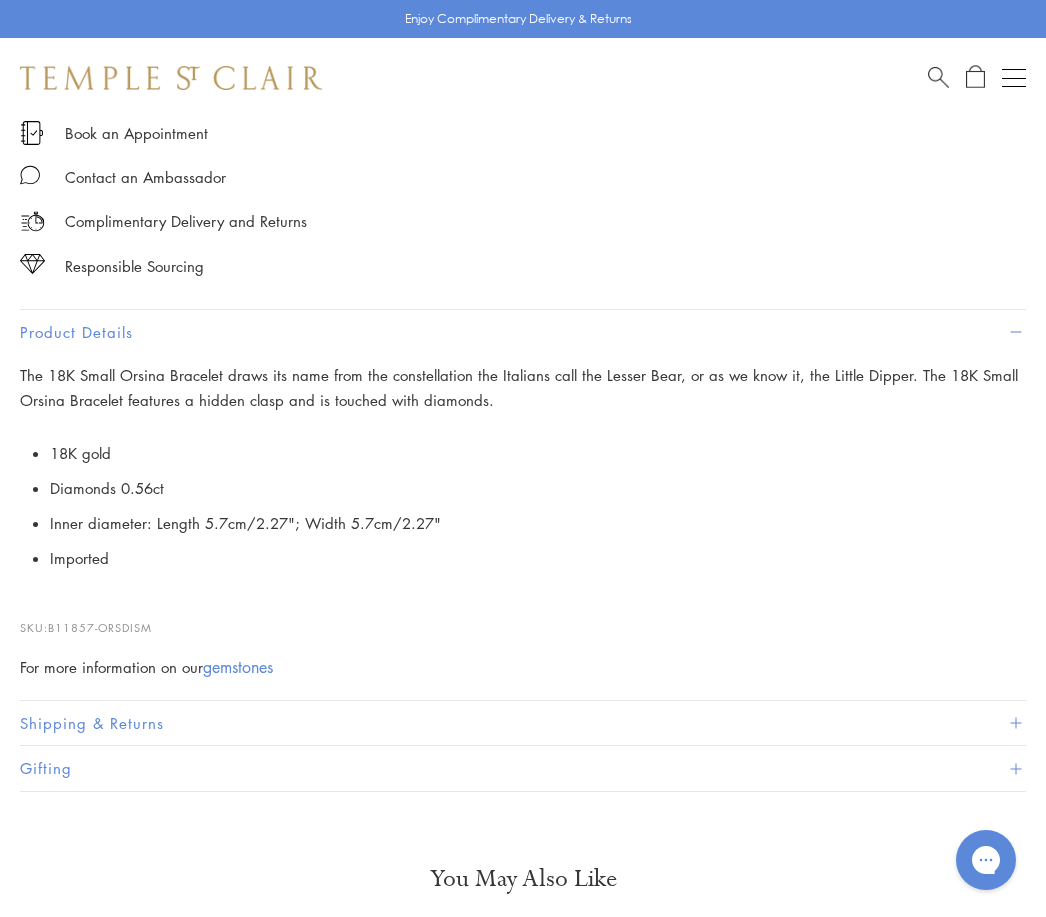 scroll, scrollTop: 891, scrollLeft: 0, axis: vertical 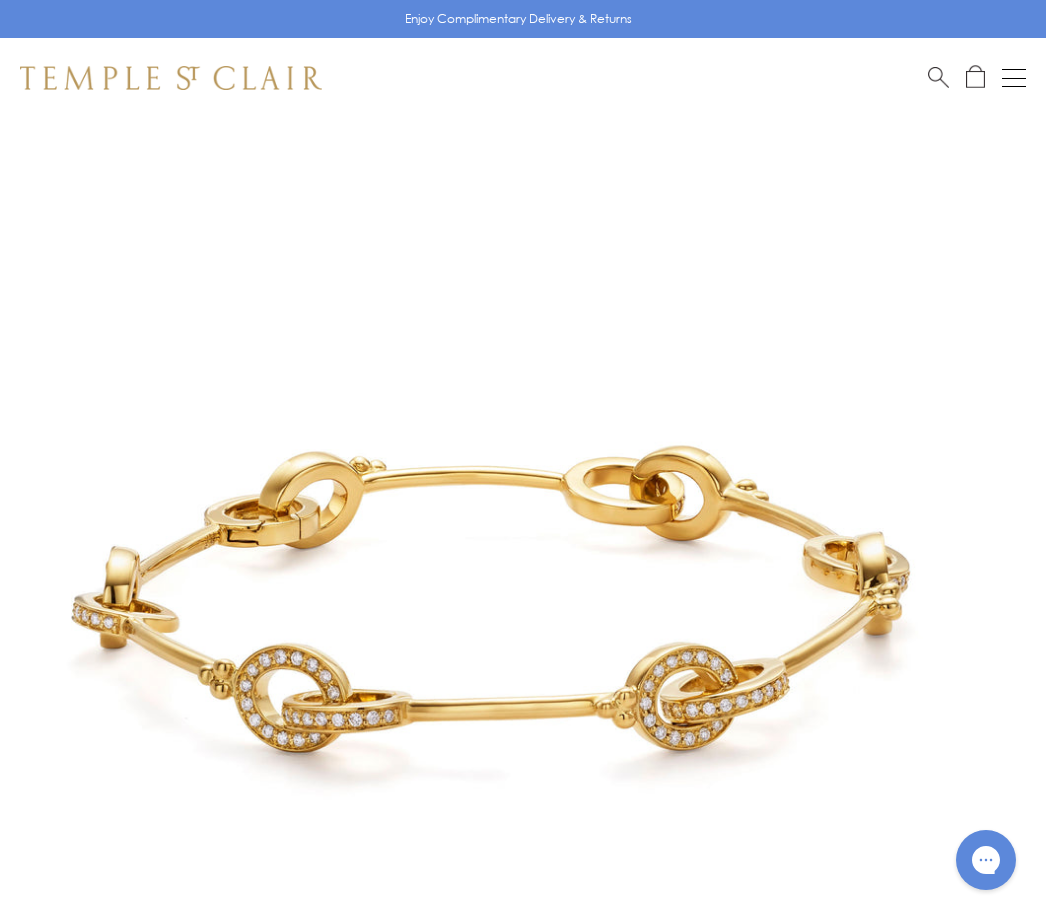 click at bounding box center (938, 75) 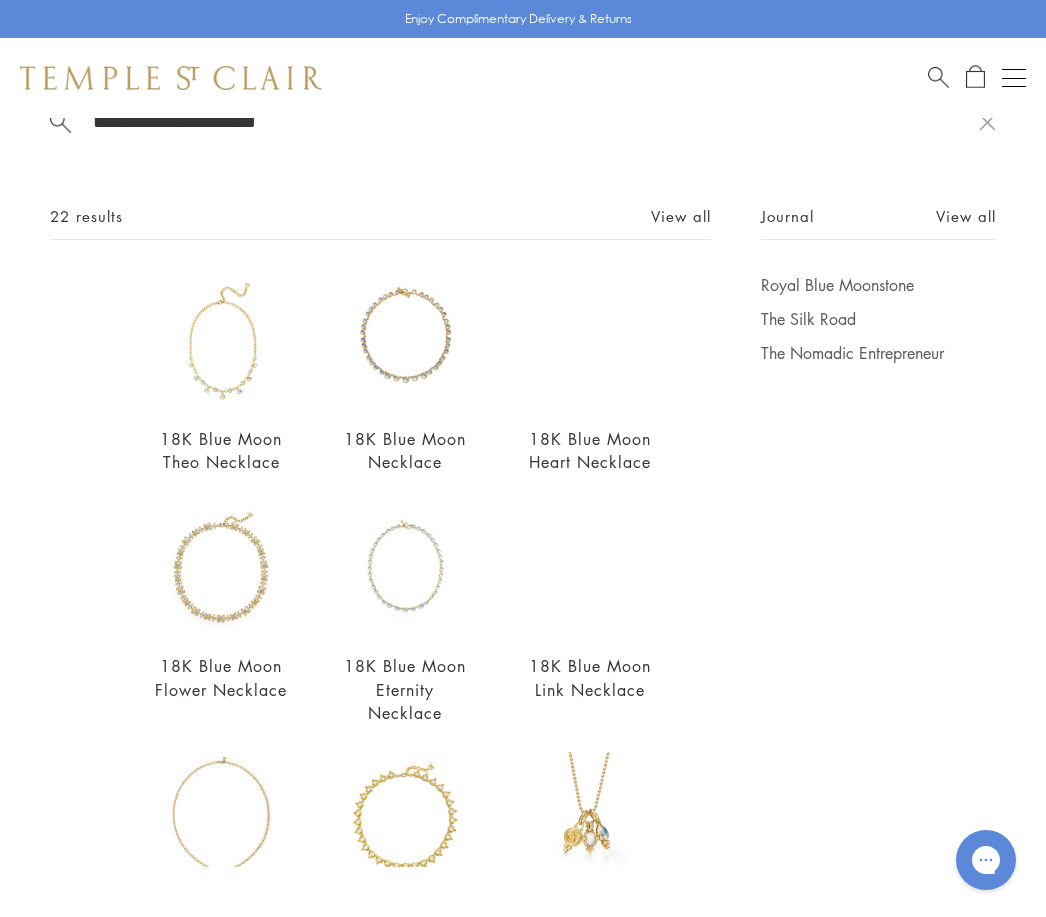 scroll, scrollTop: 33, scrollLeft: 0, axis: vertical 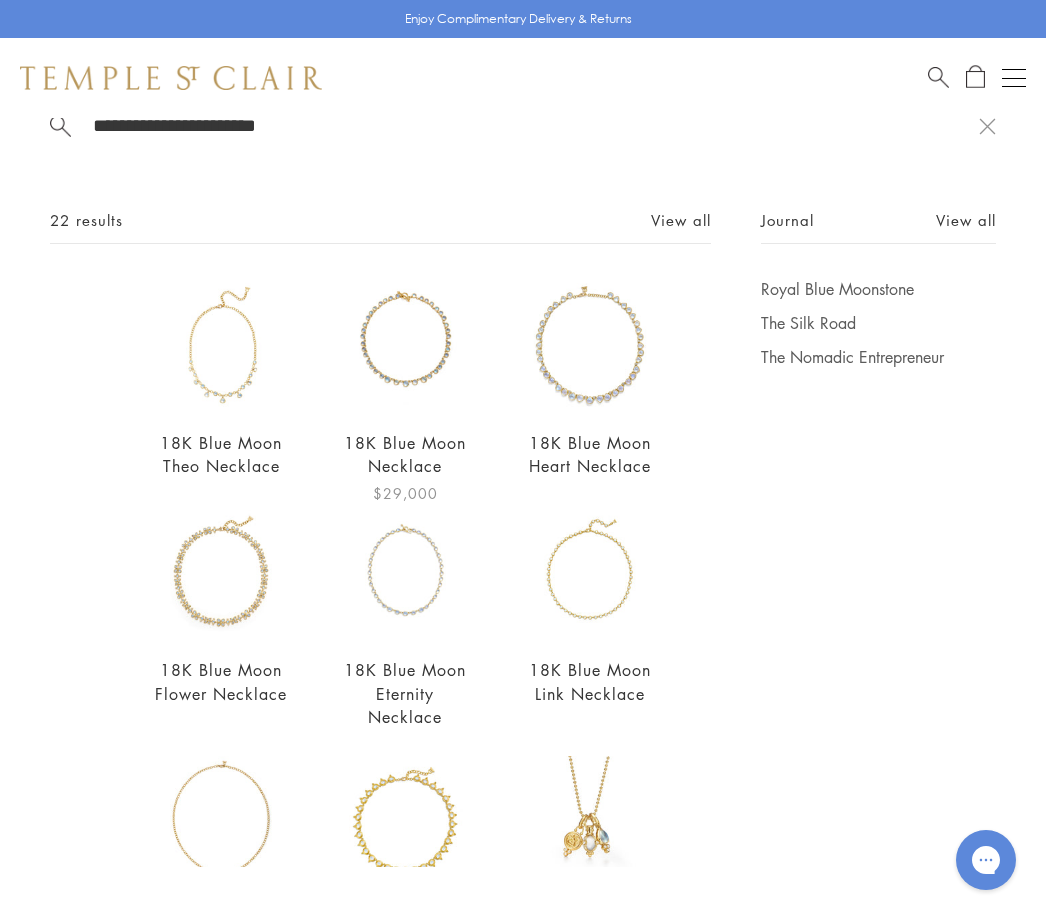 type on "**********" 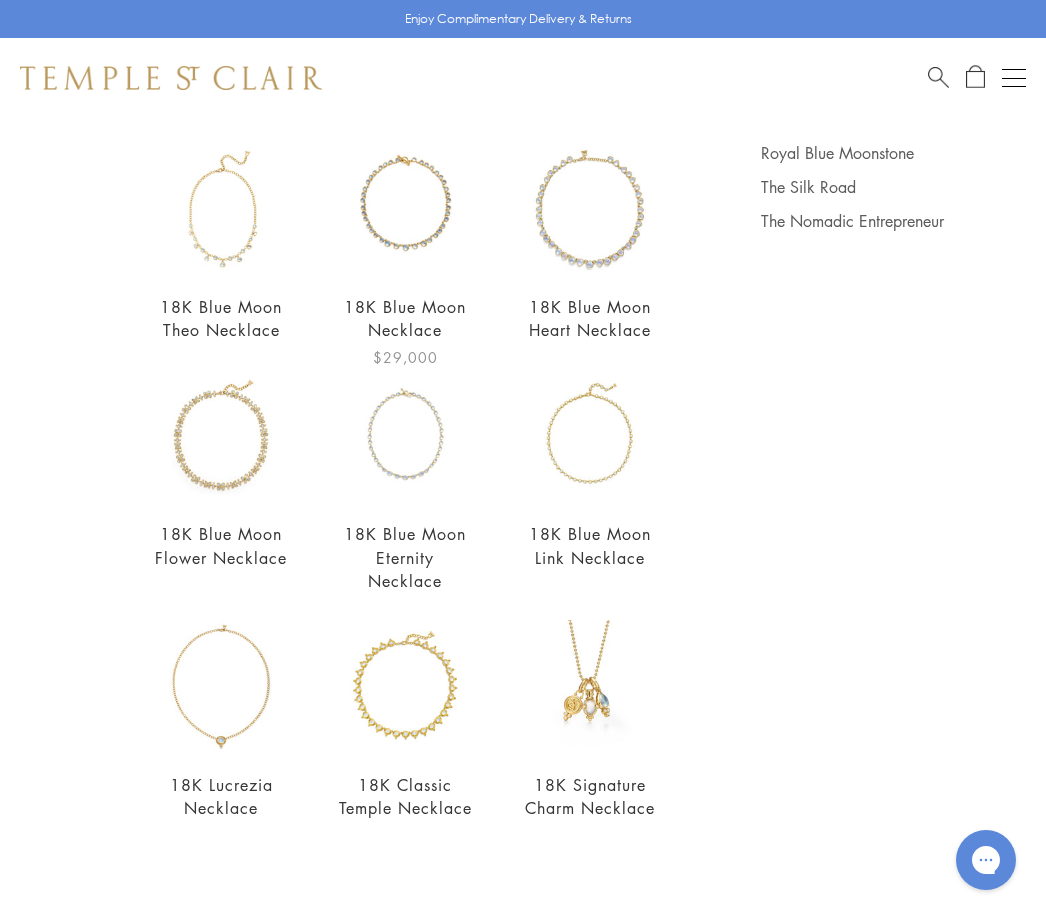 scroll, scrollTop: 168, scrollLeft: 0, axis: vertical 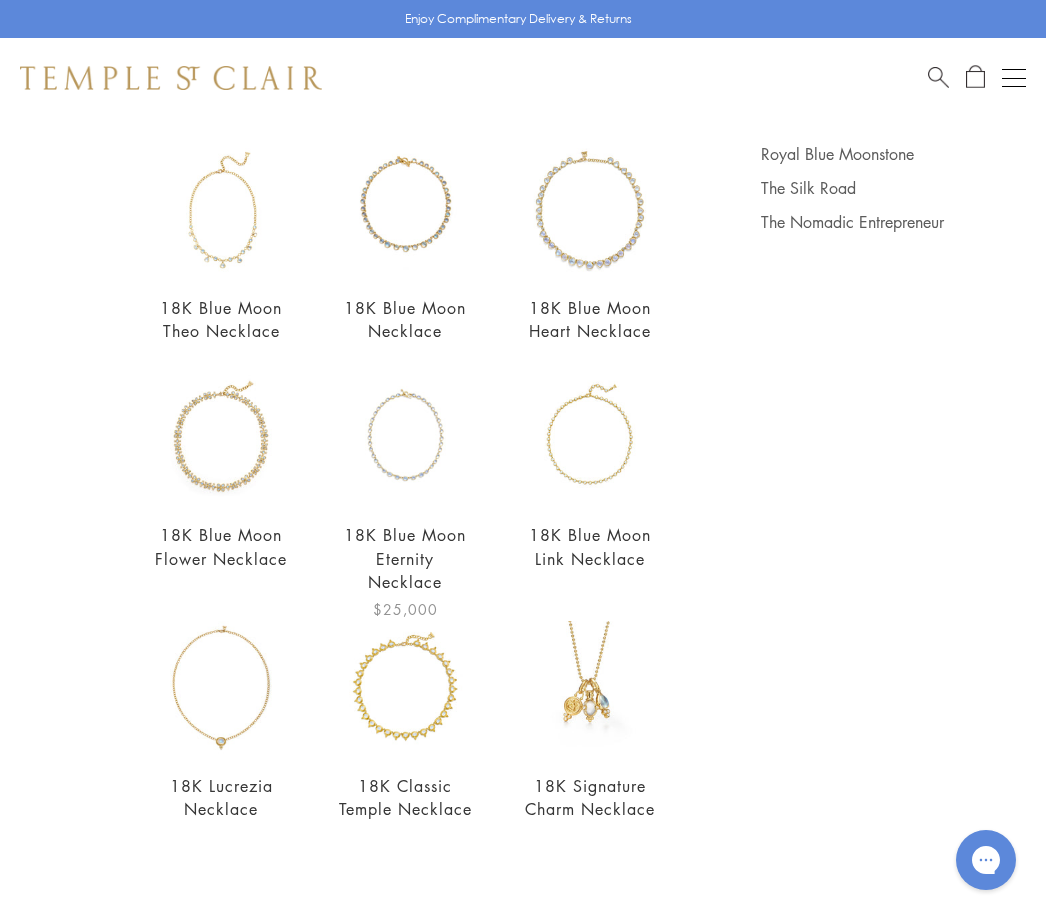click at bounding box center [405, 437] 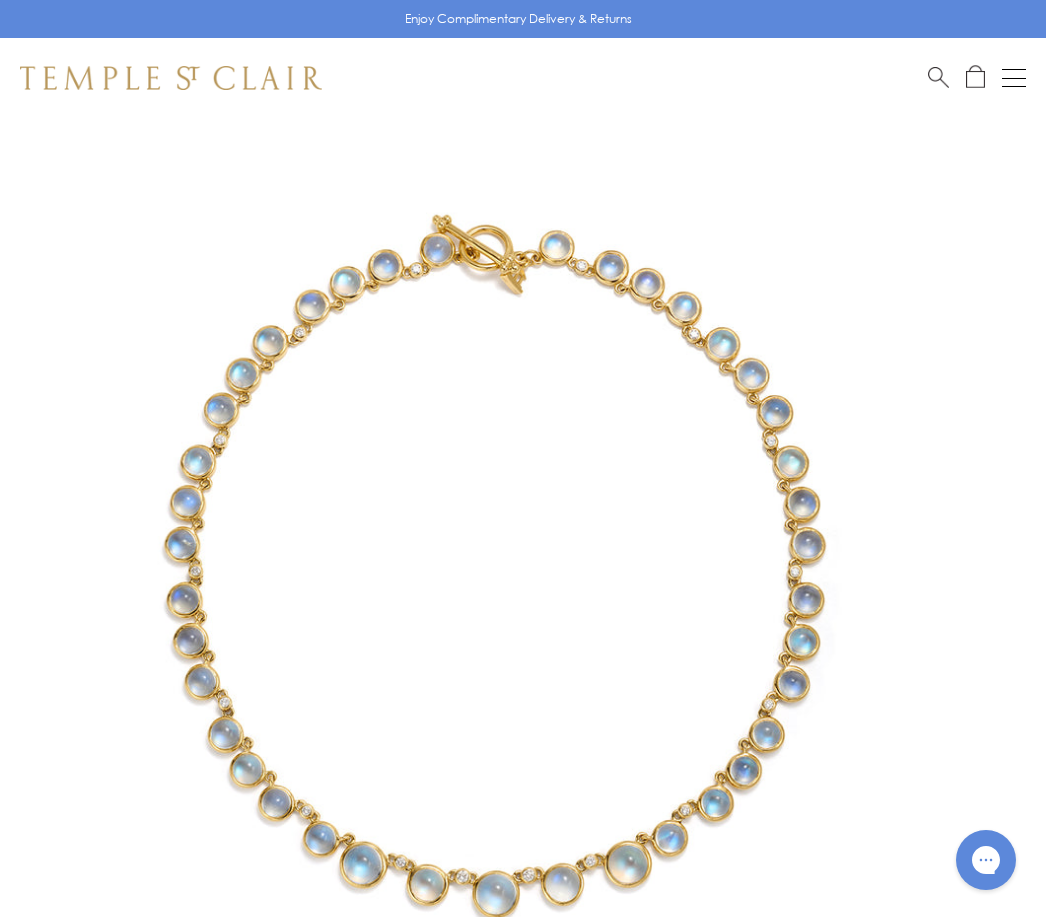 scroll, scrollTop: 0, scrollLeft: 0, axis: both 